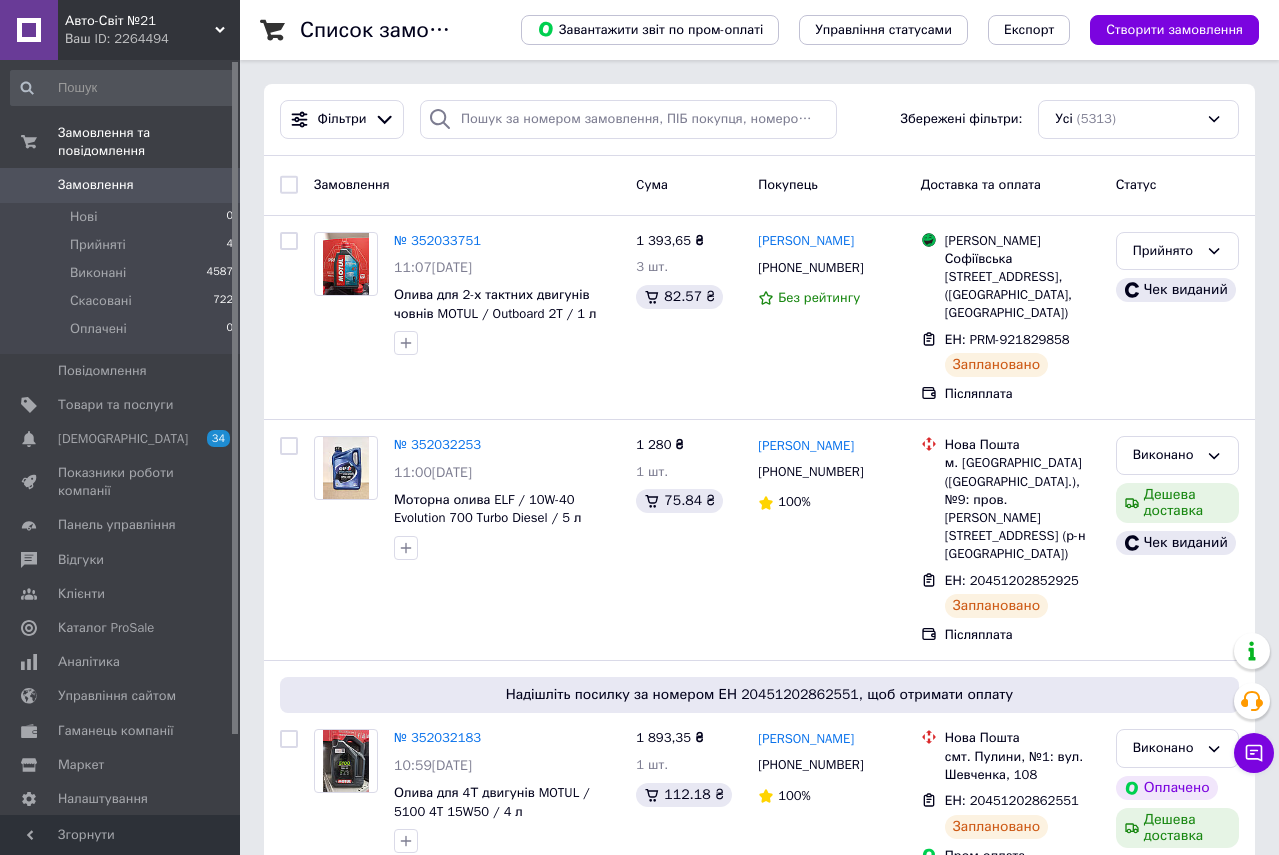 drag, startPoint x: 0, startPoint y: 0, endPoint x: 101, endPoint y: 185, distance: 210.77477 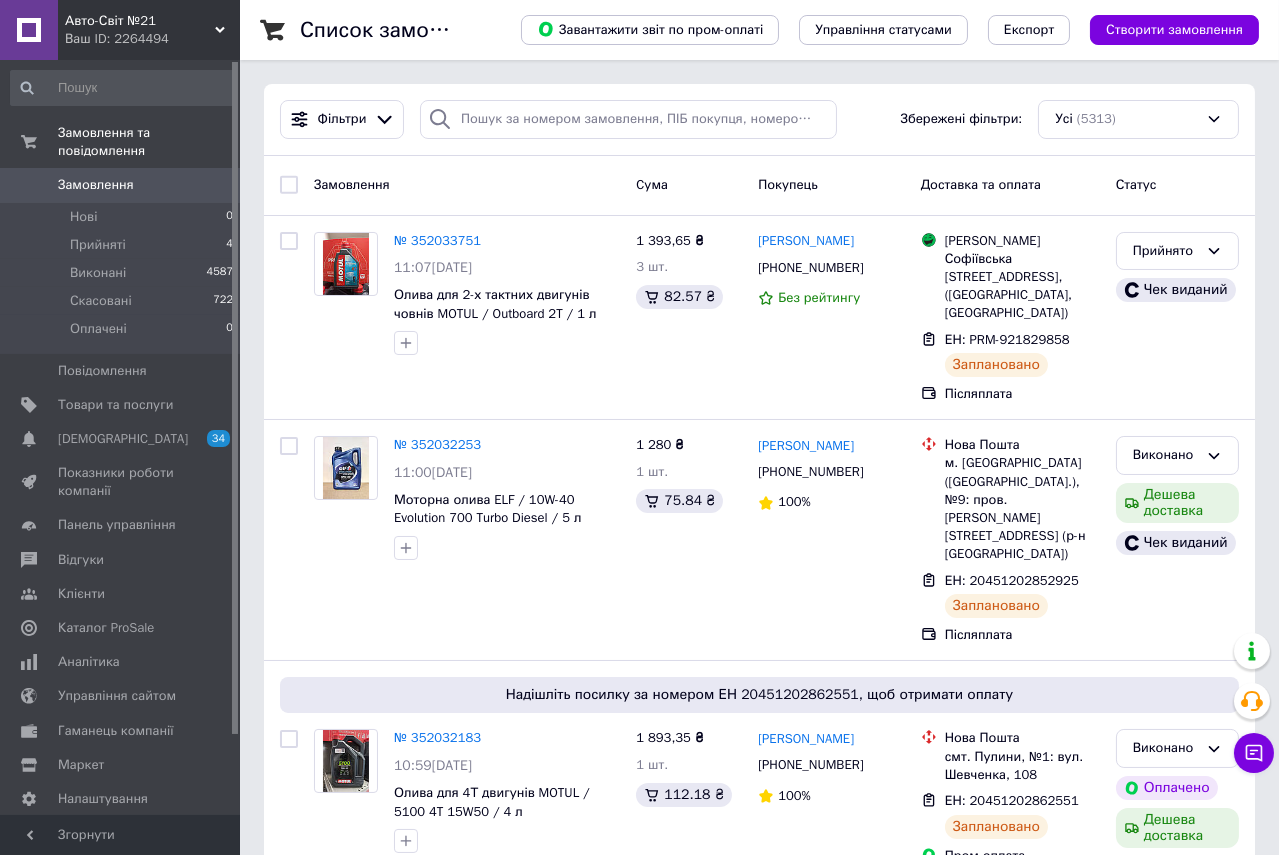 click on "Список замовлень   Завантажити звіт по пром-оплаті Управління статусами Експорт Створити замовлення Фільтри Збережені фільтри: Усі (5313) Замовлення Cума Покупець Доставка та оплата Статус № 352033751 11:07[DATE] Олива для 2-х тактних двигунів човнів MOTUL / Outboard 2T / 1 л 1 393,65 ₴ 3 шт. 82.57 ₴ [PERSON_NAME] [PHONE_NUMBER] Без рейтингу Магазини Rozetka Софіївська [STREET_ADDRESS], ([GEOGRAPHIC_DATA], [GEOGRAPHIC_DATA]) ЕН: PRM-921829858 Заплановано Післяплата Прийнято Чек виданий № 352032253 11:00[DATE] Моторна олива ELF / 10W-40 Evolution 700 Turbo Diesel / 5 л (Оригінал) 1 280 ₴ 1 шт. 75.84 ₴ [PERSON_NAME]" at bounding box center [759, 10597] 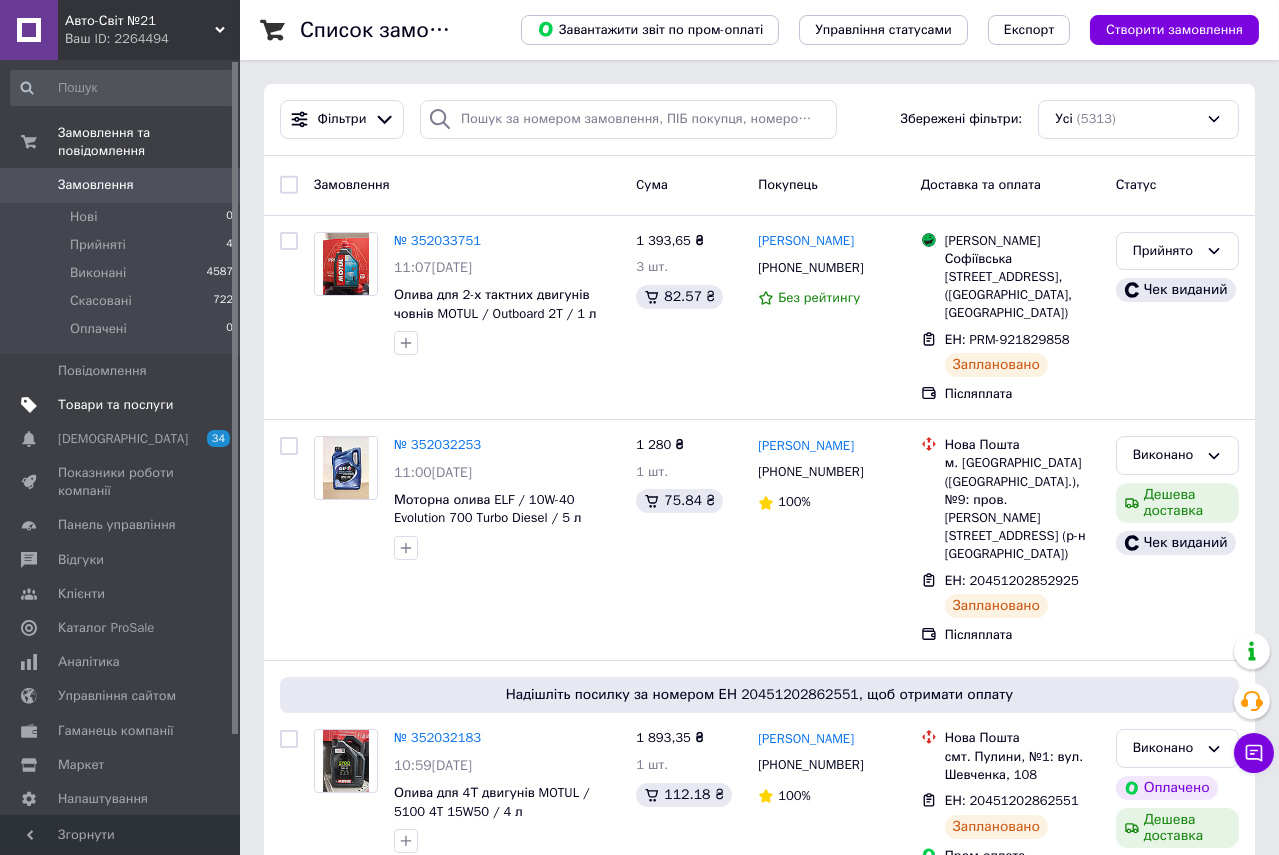 click on "Товари та послуги" at bounding box center [115, 405] 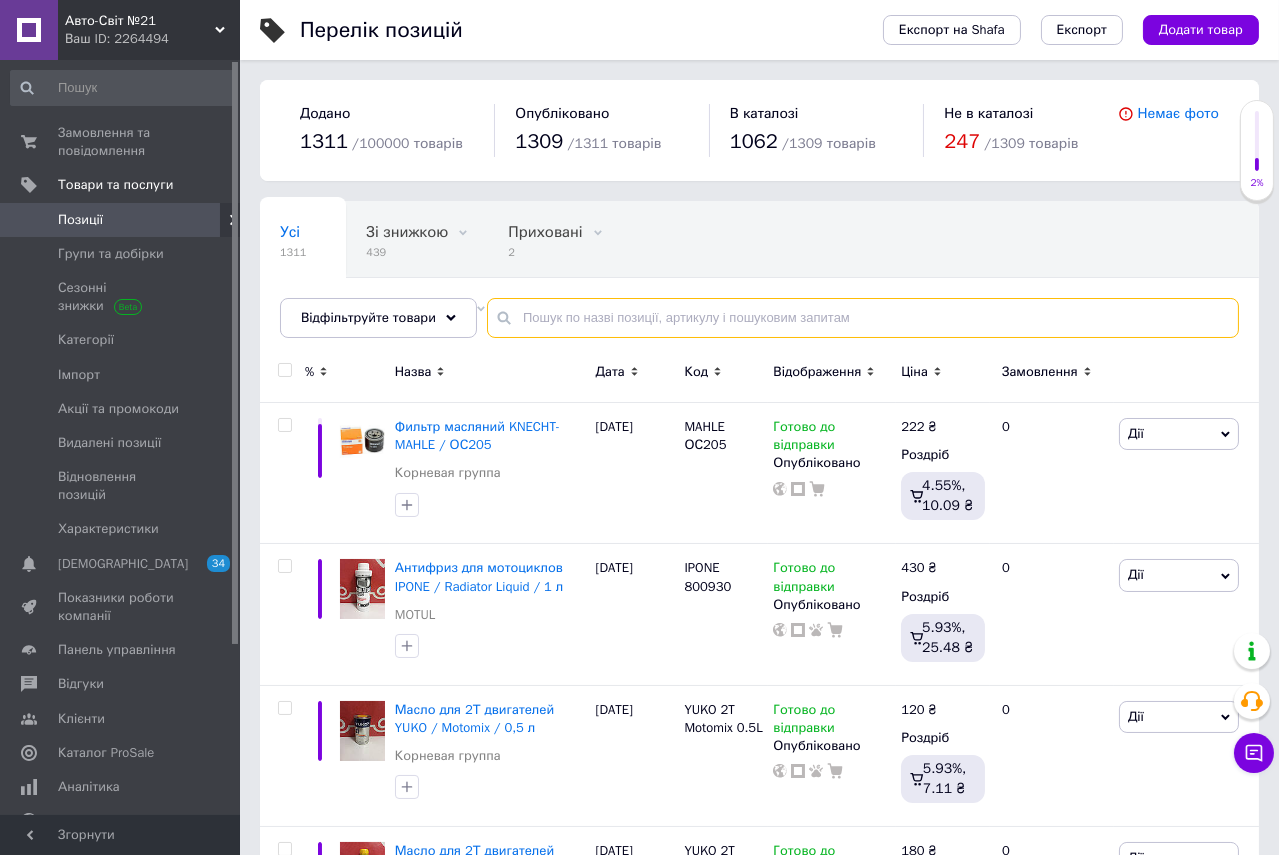 click at bounding box center (863, 318) 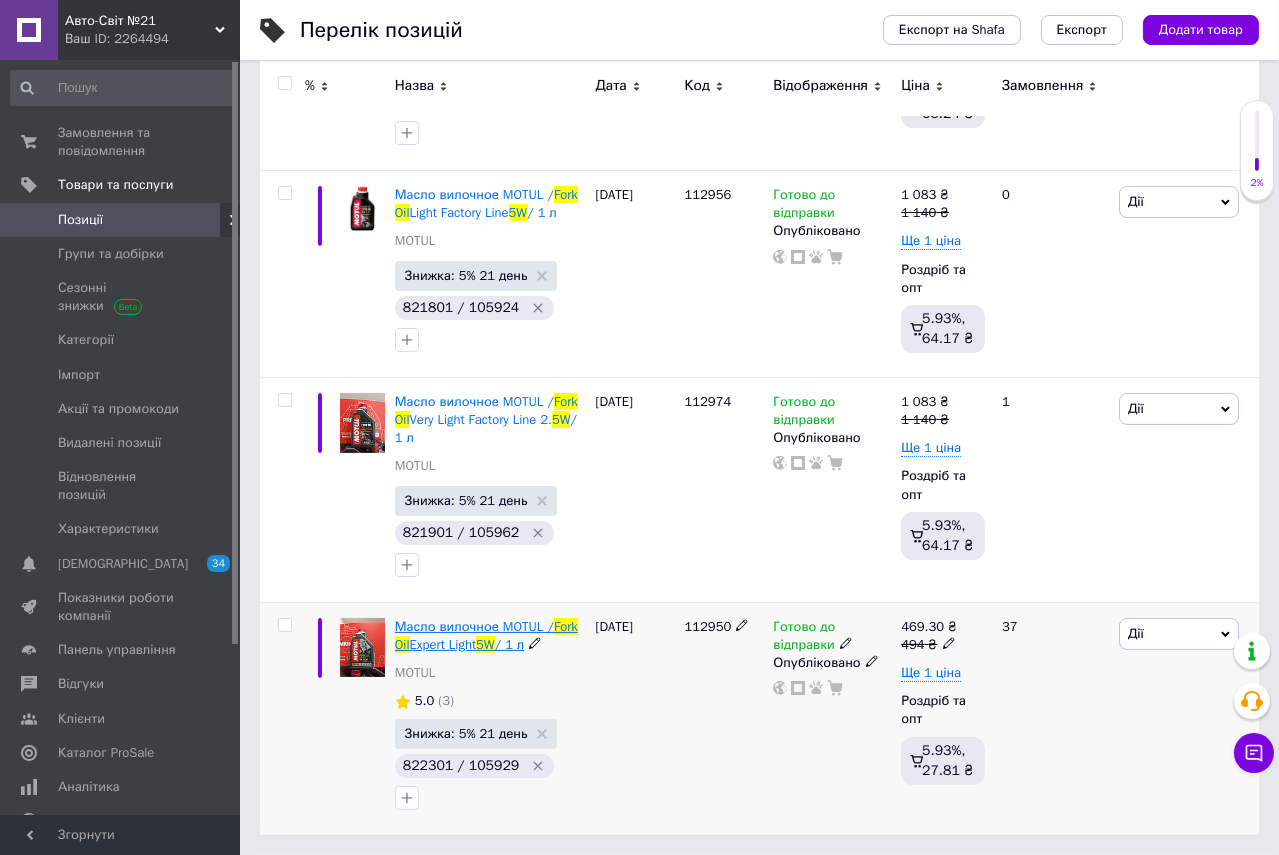 scroll, scrollTop: 569, scrollLeft: 0, axis: vertical 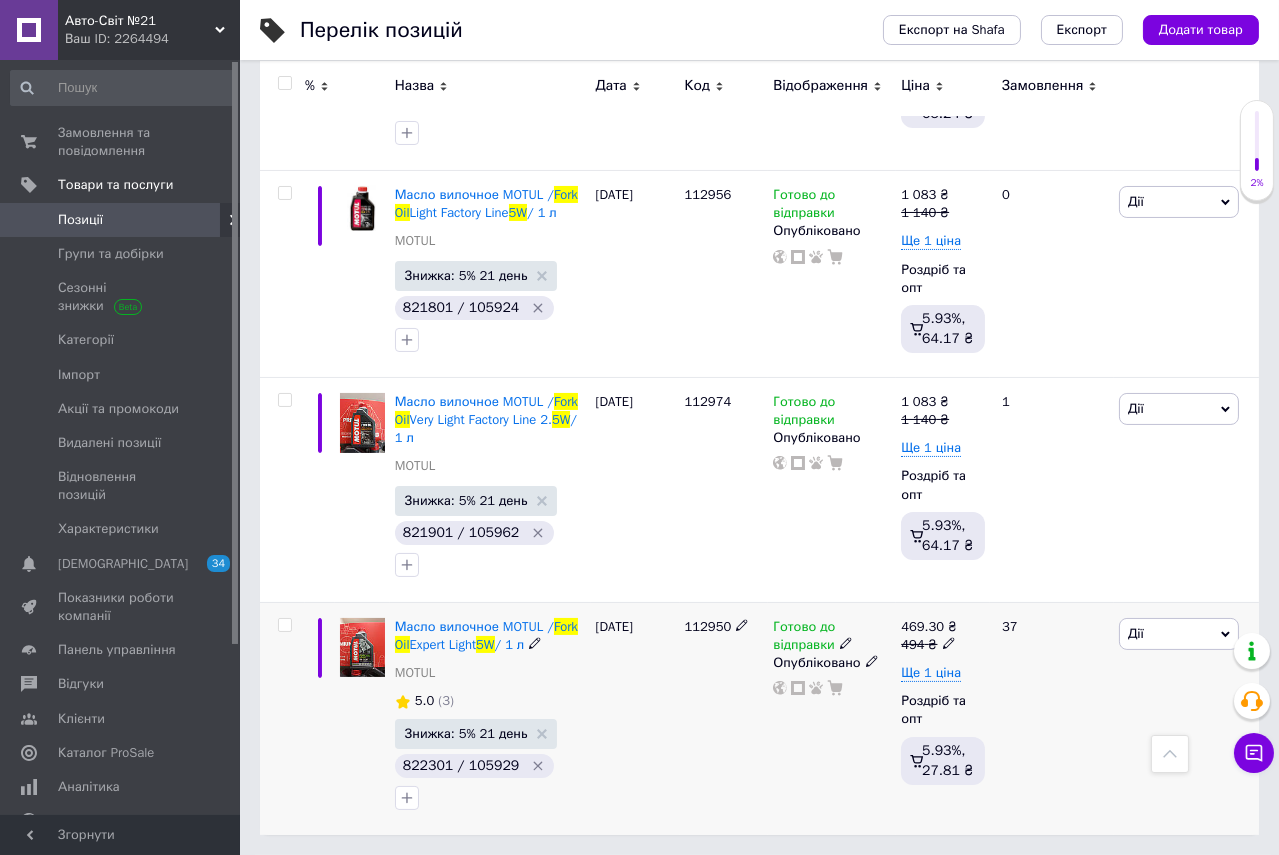 type on "Fork Oil 5W" 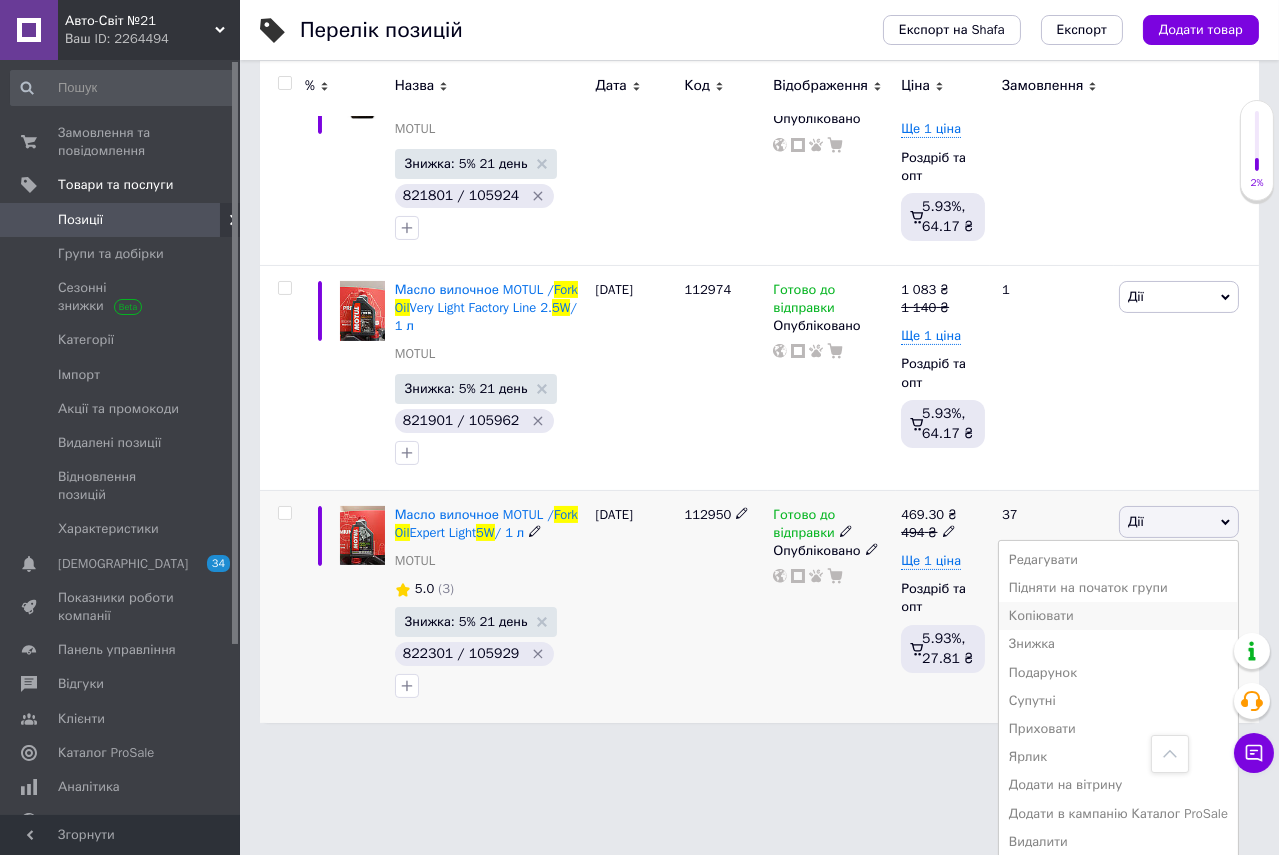click on "Копіювати" at bounding box center [1118, 616] 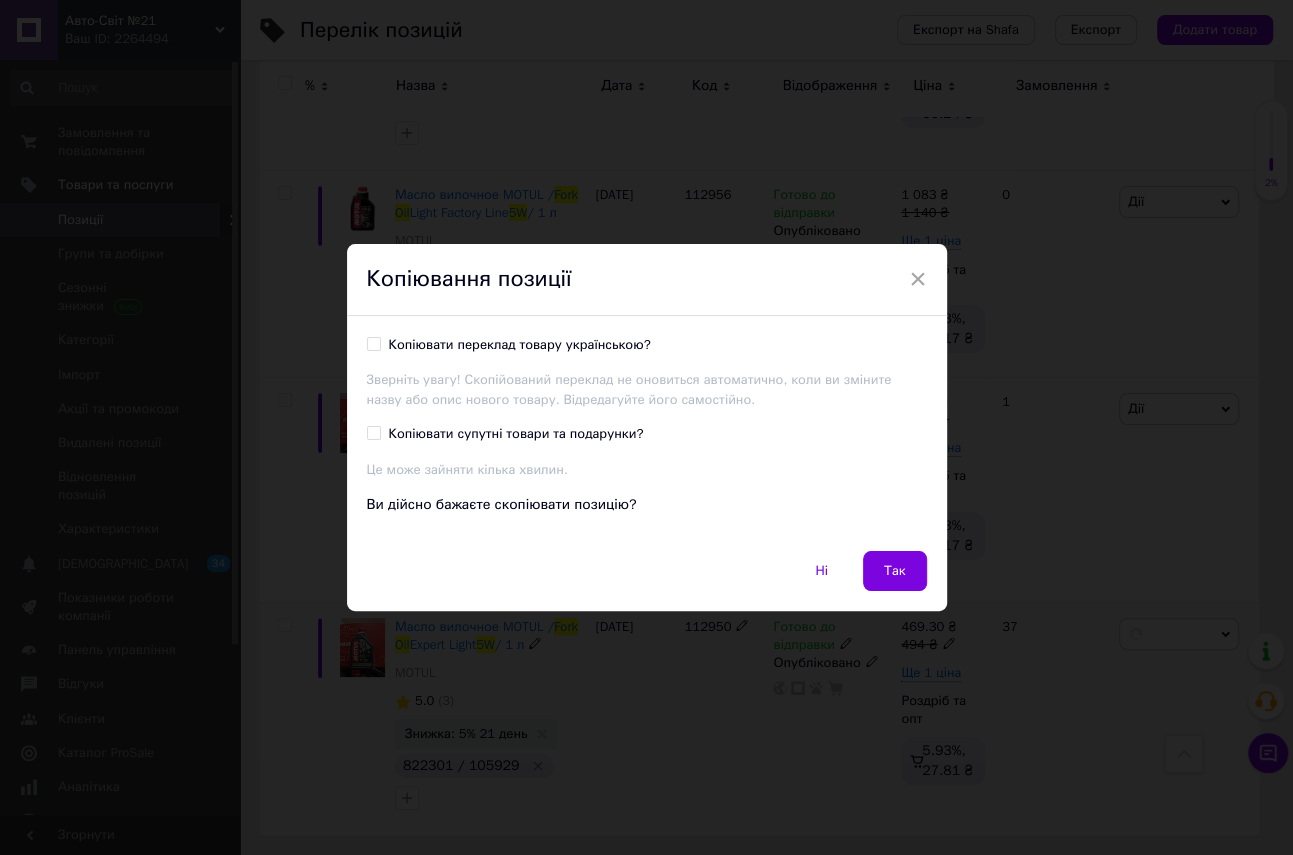 click on "Копіювати переклад товару українською?" at bounding box center (373, 343) 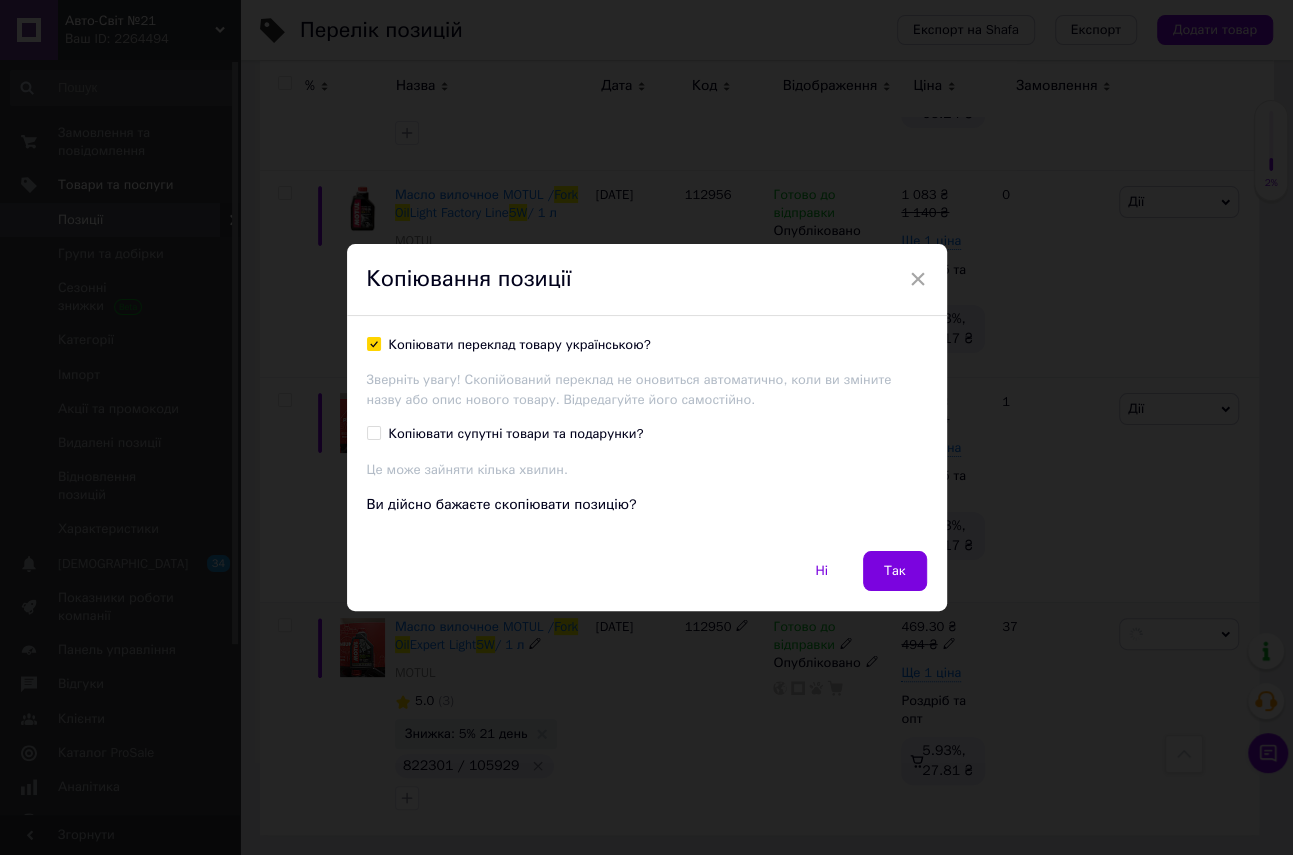 checkbox on "true" 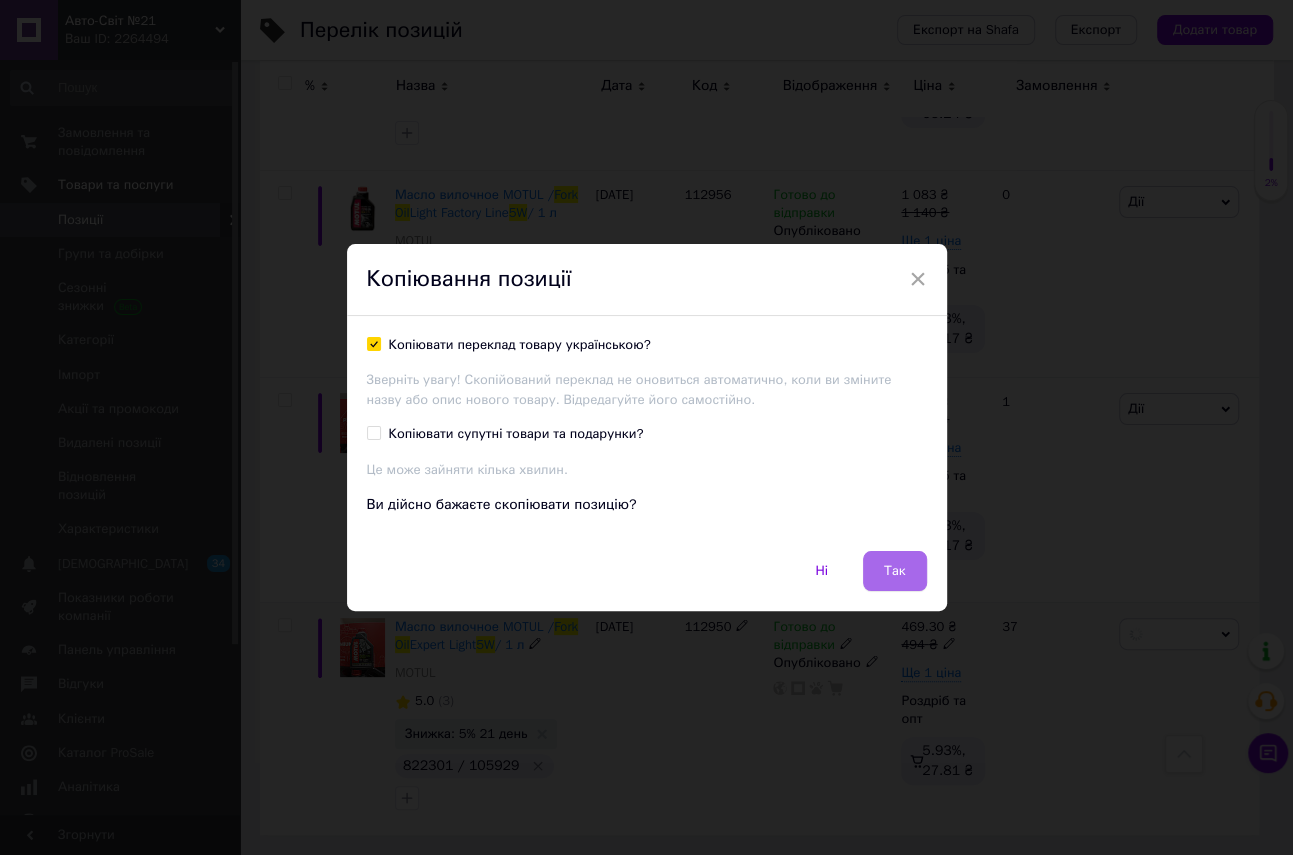 click on "Так" at bounding box center (895, 571) 